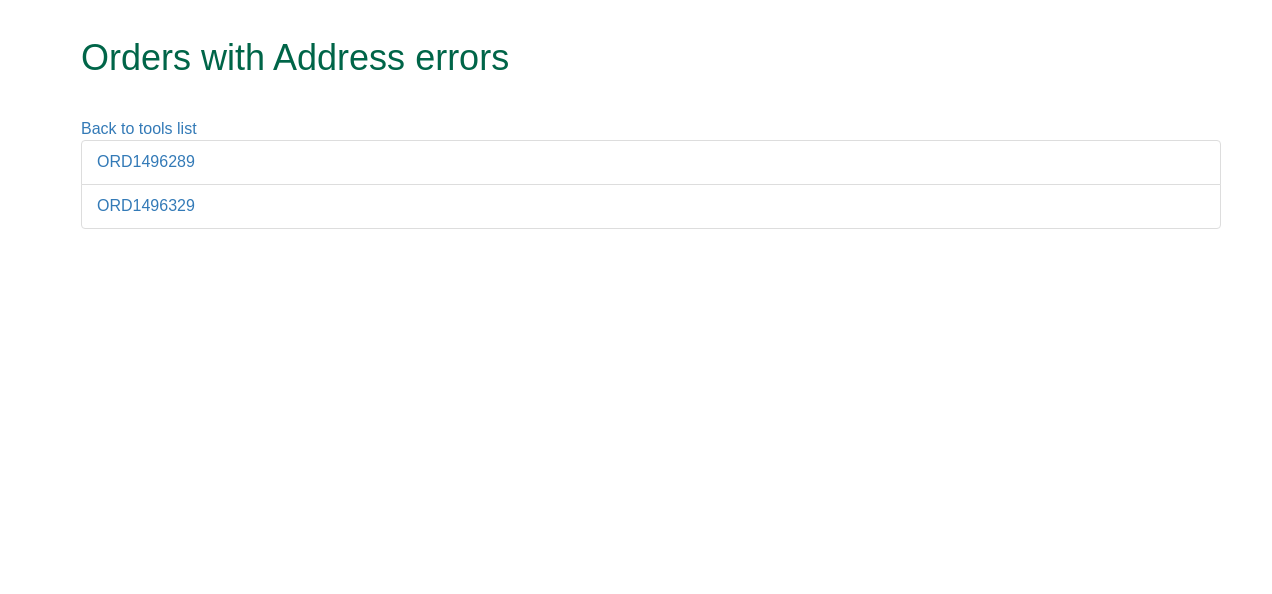scroll, scrollTop: 0, scrollLeft: 0, axis: both 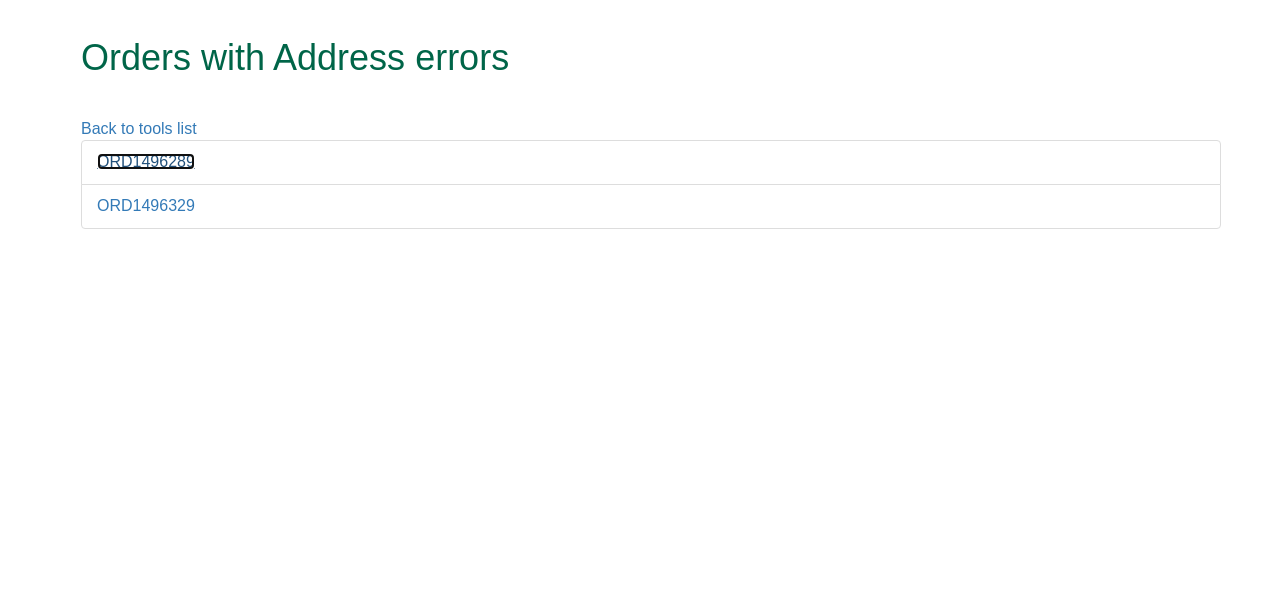 click on "ORD1496289" at bounding box center [146, 161] 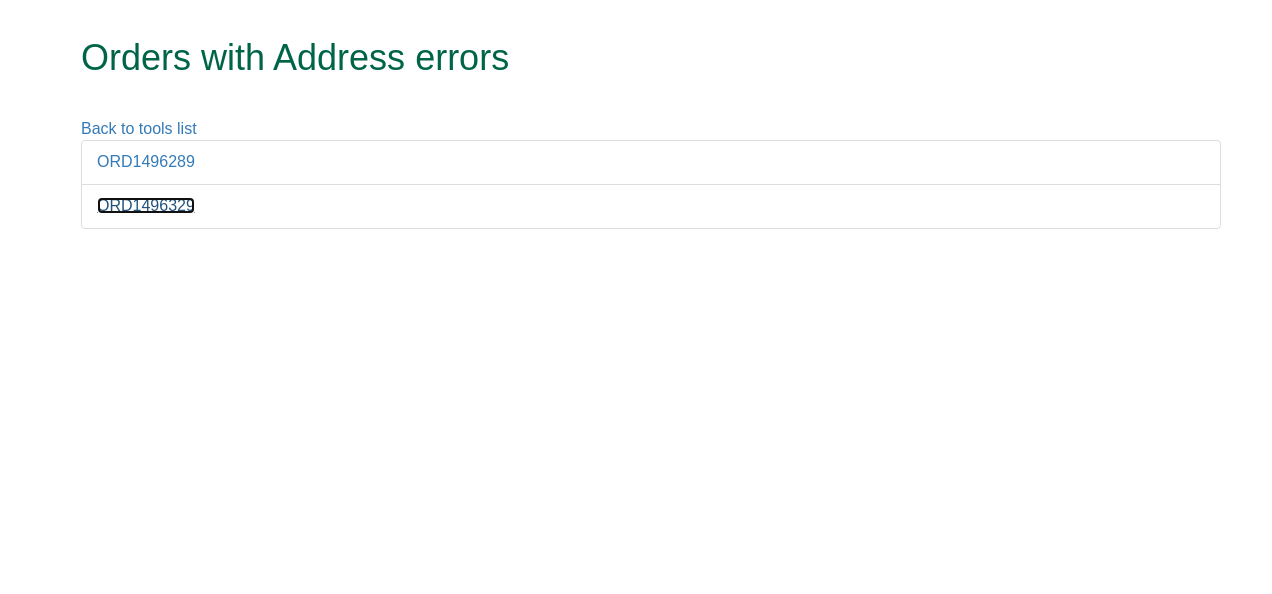 click on "ORD1496329" at bounding box center (146, 205) 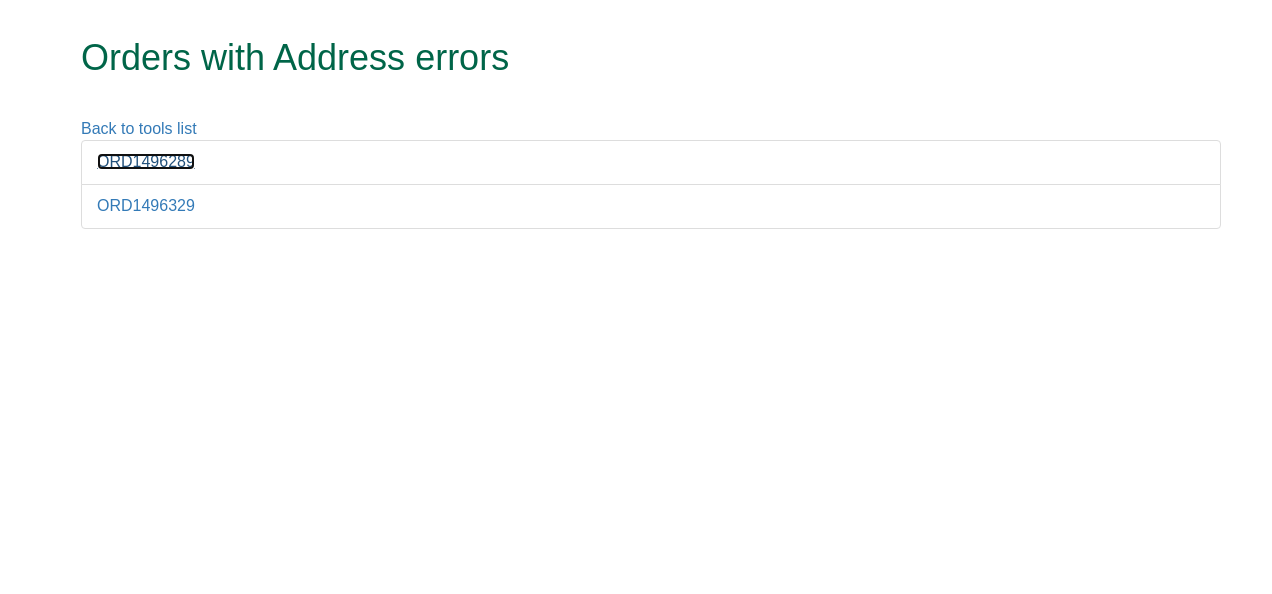 click on "ORD1496289" at bounding box center [146, 161] 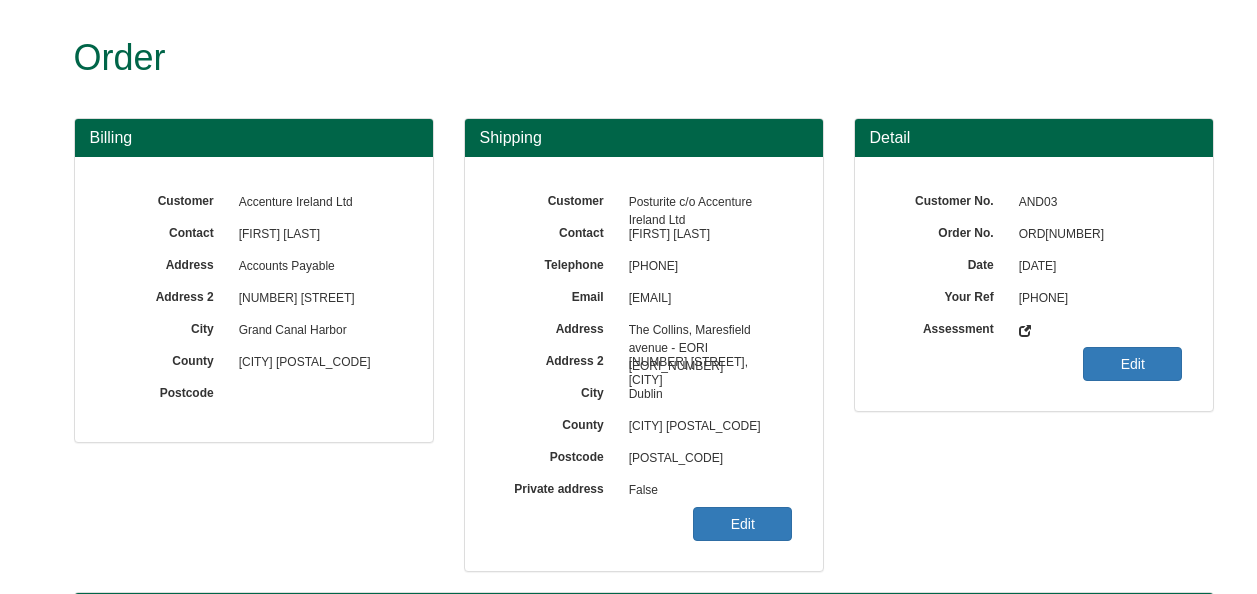 scroll, scrollTop: 0, scrollLeft: 0, axis: both 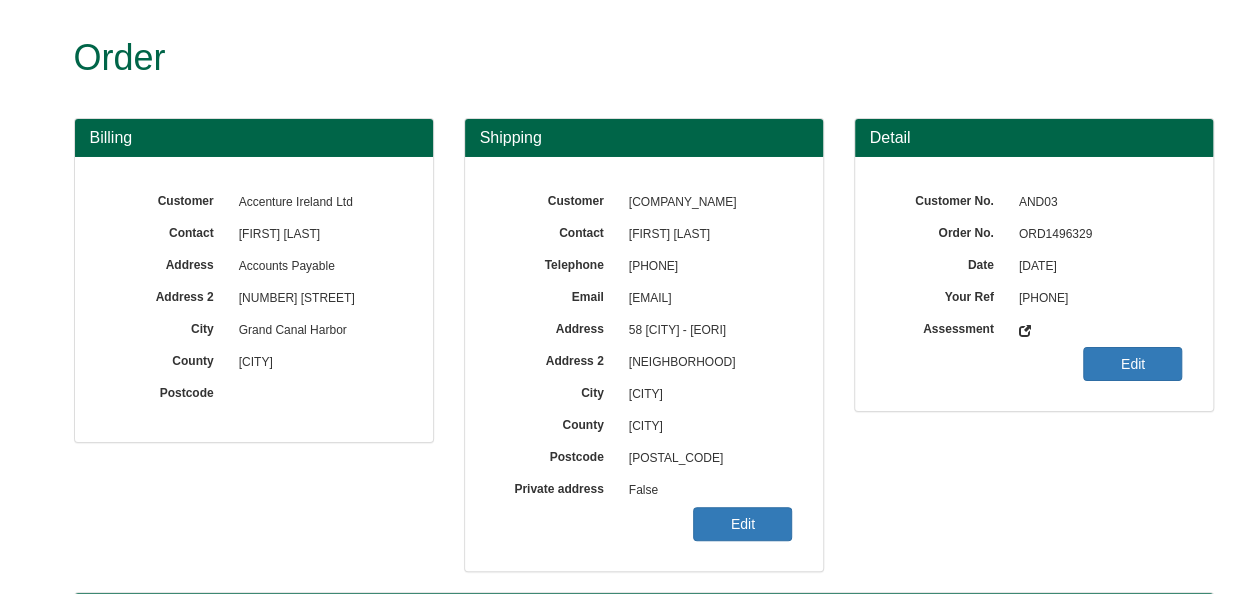 click on "ORD1496329" at bounding box center (1096, 235) 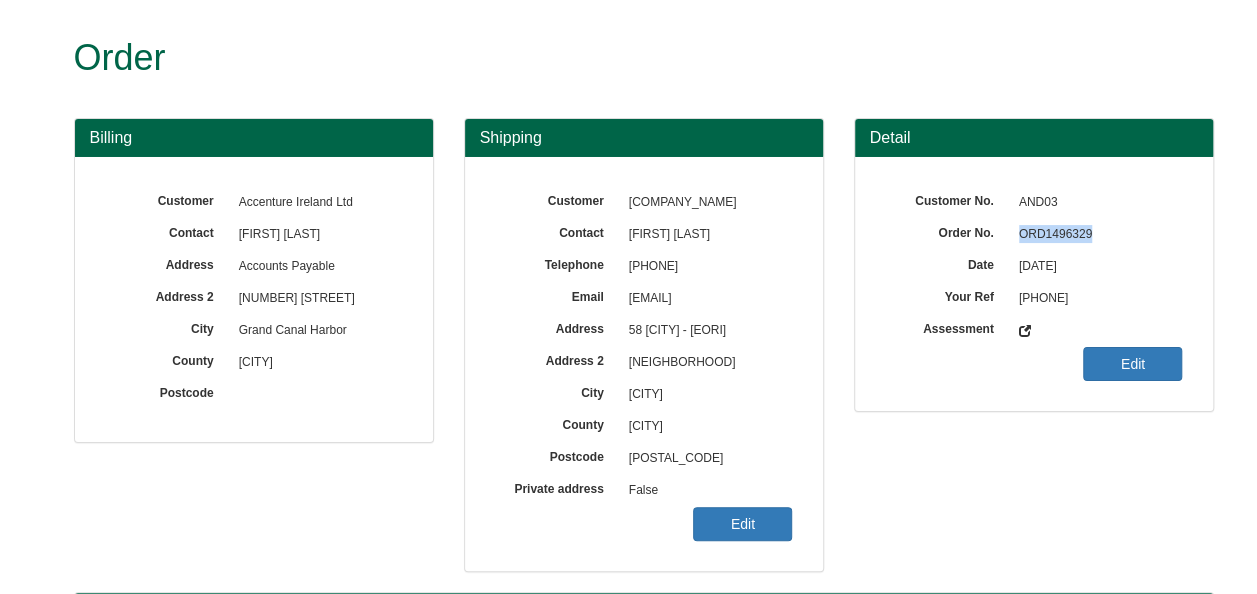 click on "ORD1496329" at bounding box center (1096, 235) 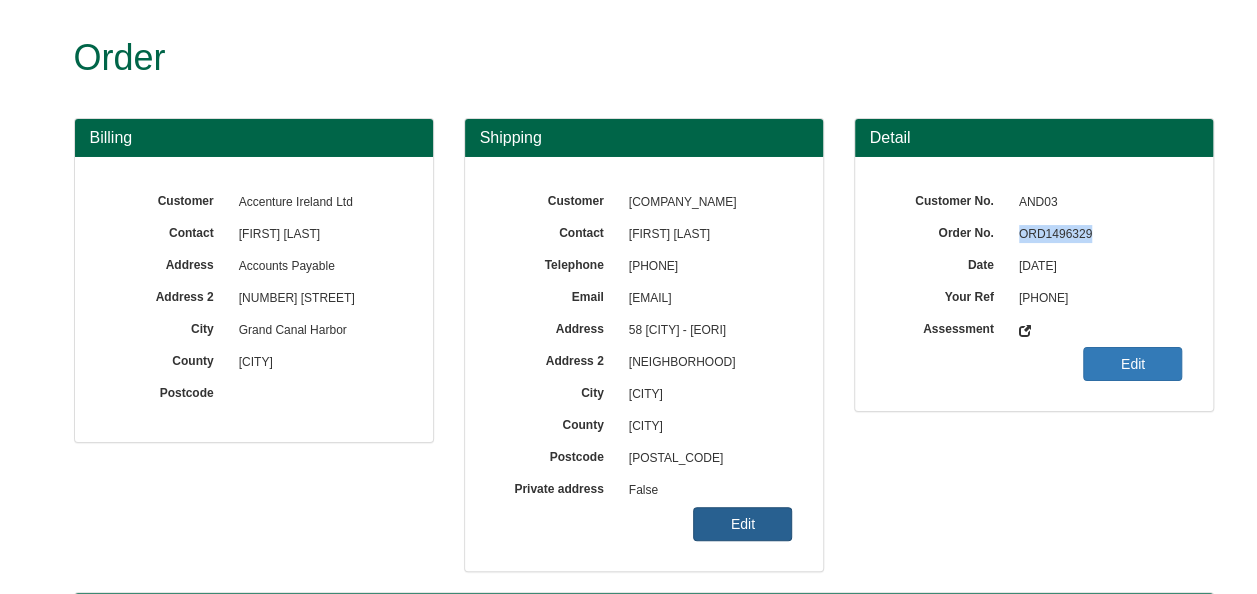 click on "Edit" at bounding box center (742, 524) 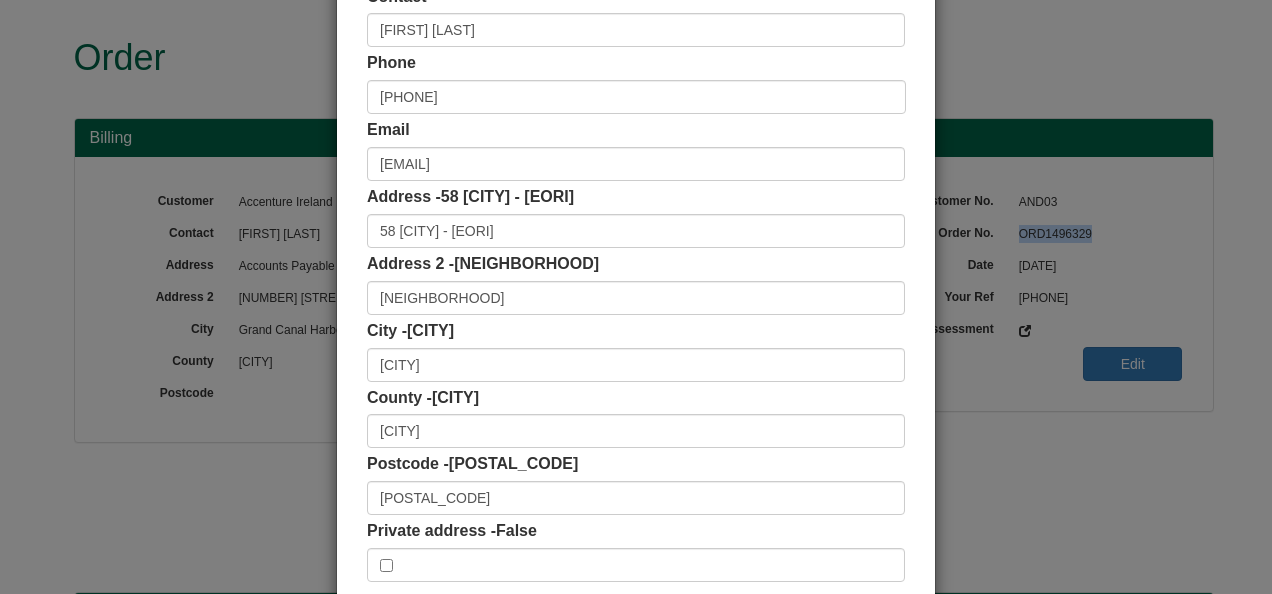 scroll, scrollTop: 200, scrollLeft: 0, axis: vertical 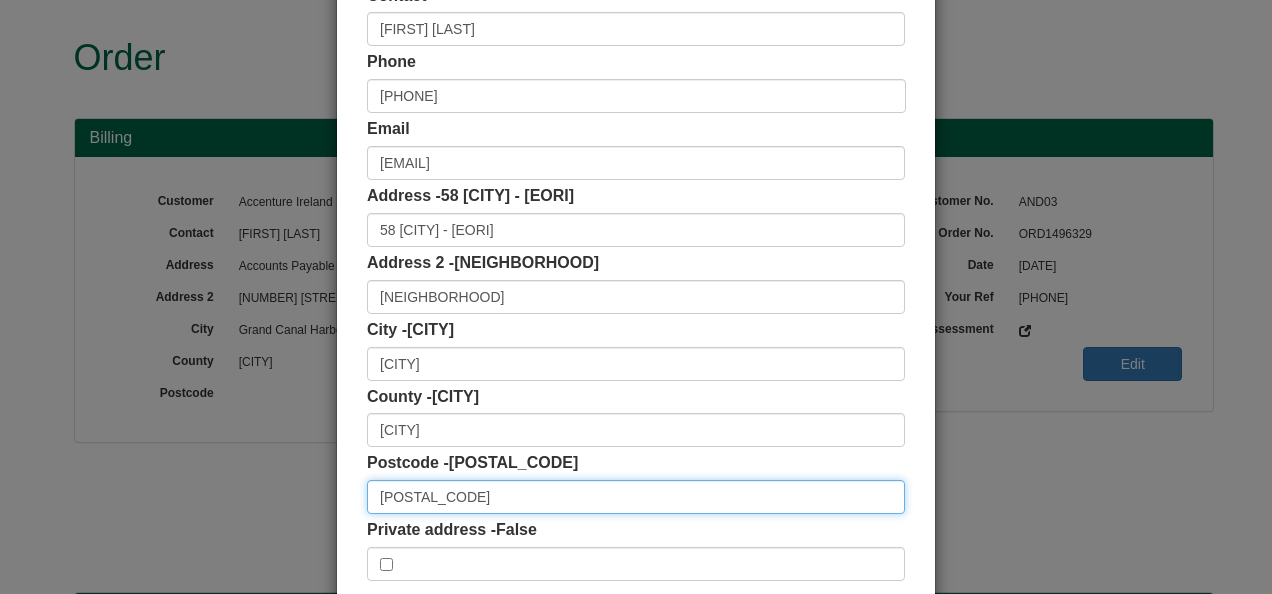 drag, startPoint x: 438, startPoint y: 497, endPoint x: 306, endPoint y: 496, distance: 132.00378 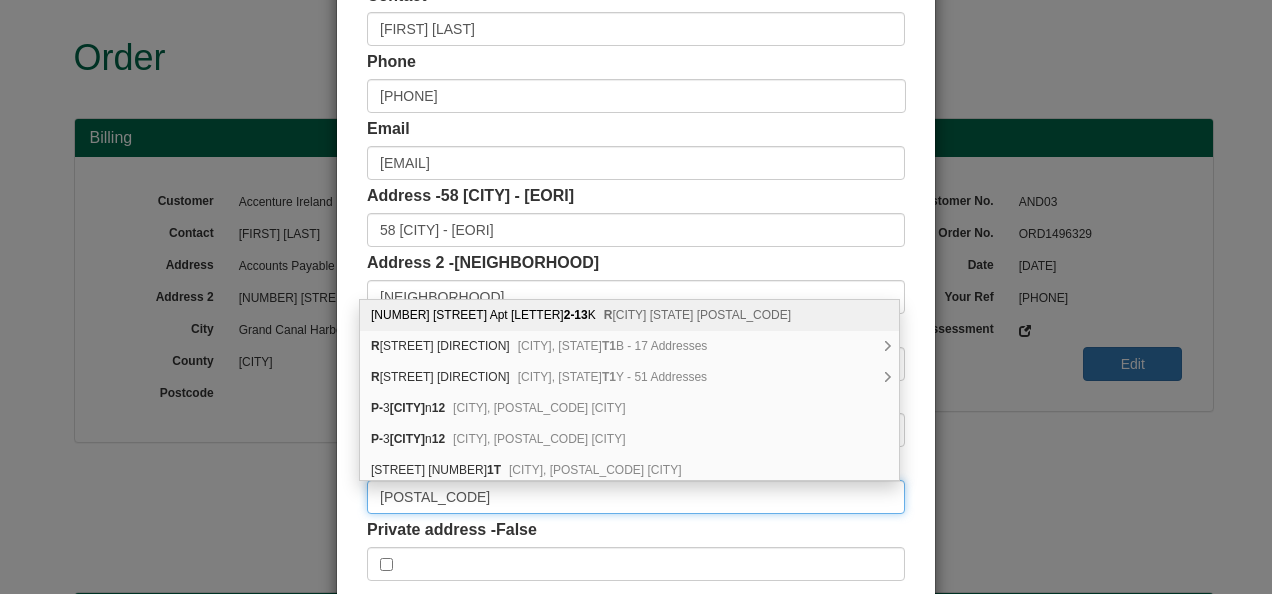 type on "T12 P3KR" 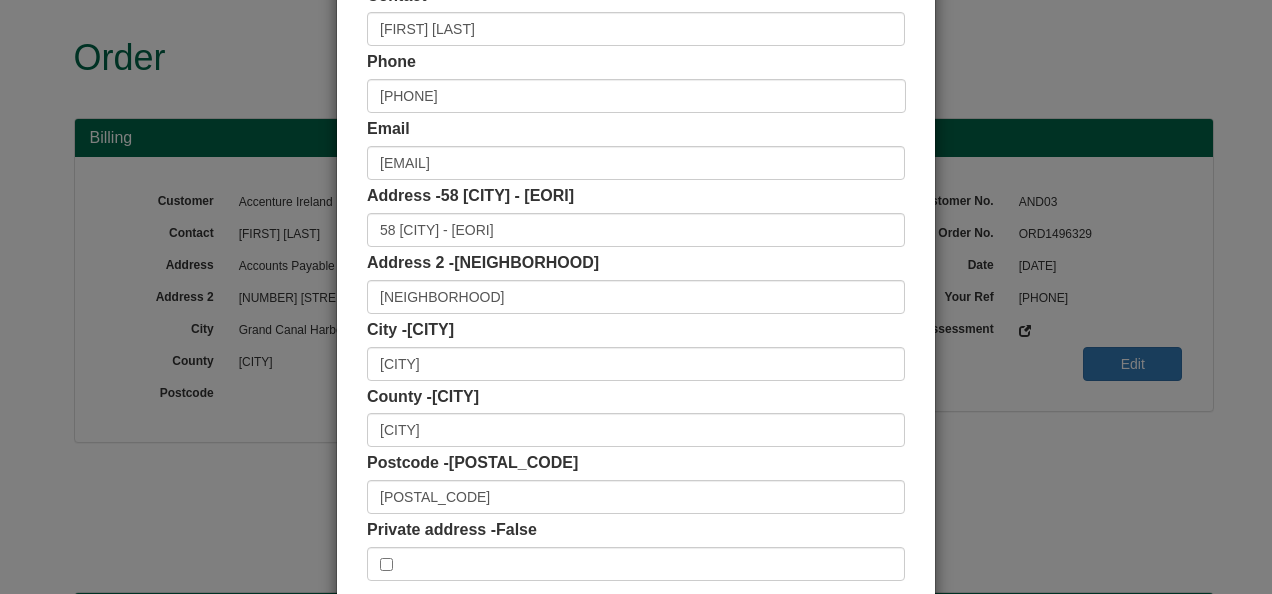 click on "Customer Name Posturite c/o Accenture Ireland Ltd
Contact Sarah Cantwell
Phone 0831458670
Email Sarah.cantwell@accenture.com
Address -
58 Aylesbury - EORI NL827044987 58 Aylesbury - EORI NL827044987
Address 2 -
Ballintemple Ballintemple
City -
Cork Cork" at bounding box center (636, 249) 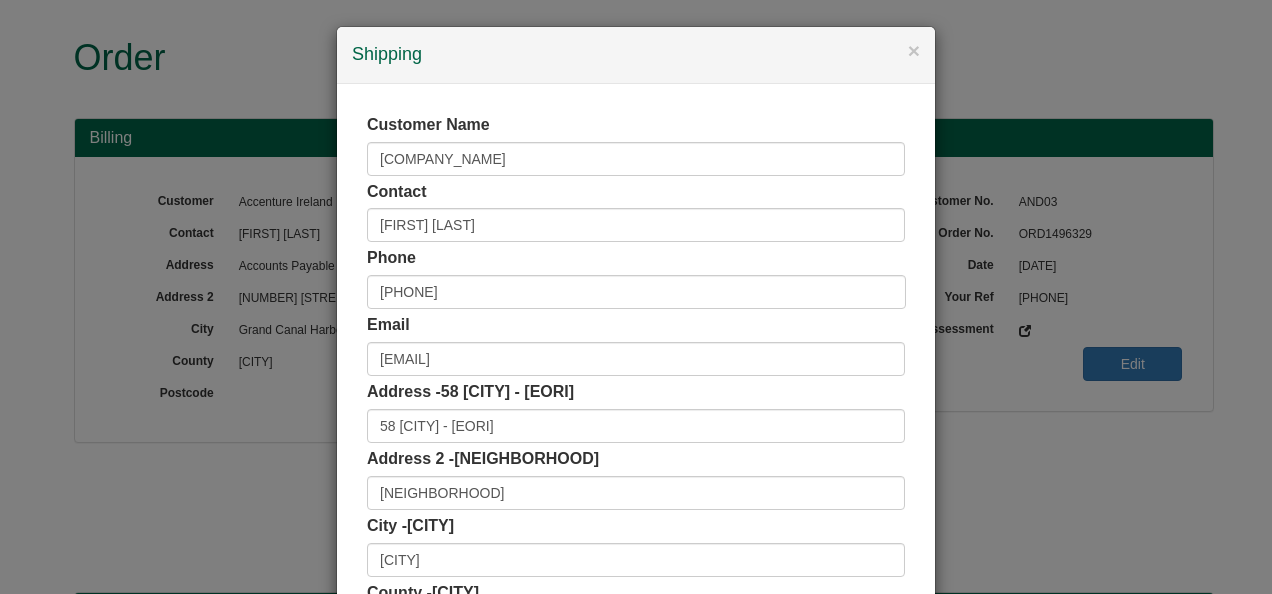scroll, scrollTop: 0, scrollLeft: 0, axis: both 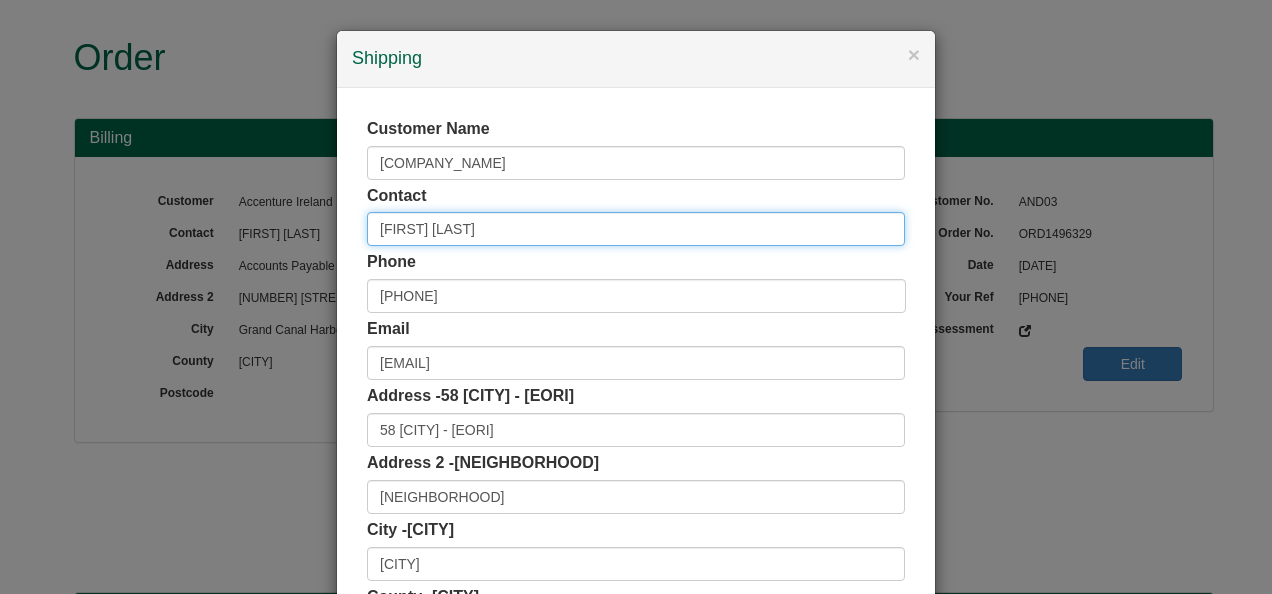 click on "Sarah Cantwell" at bounding box center (636, 229) 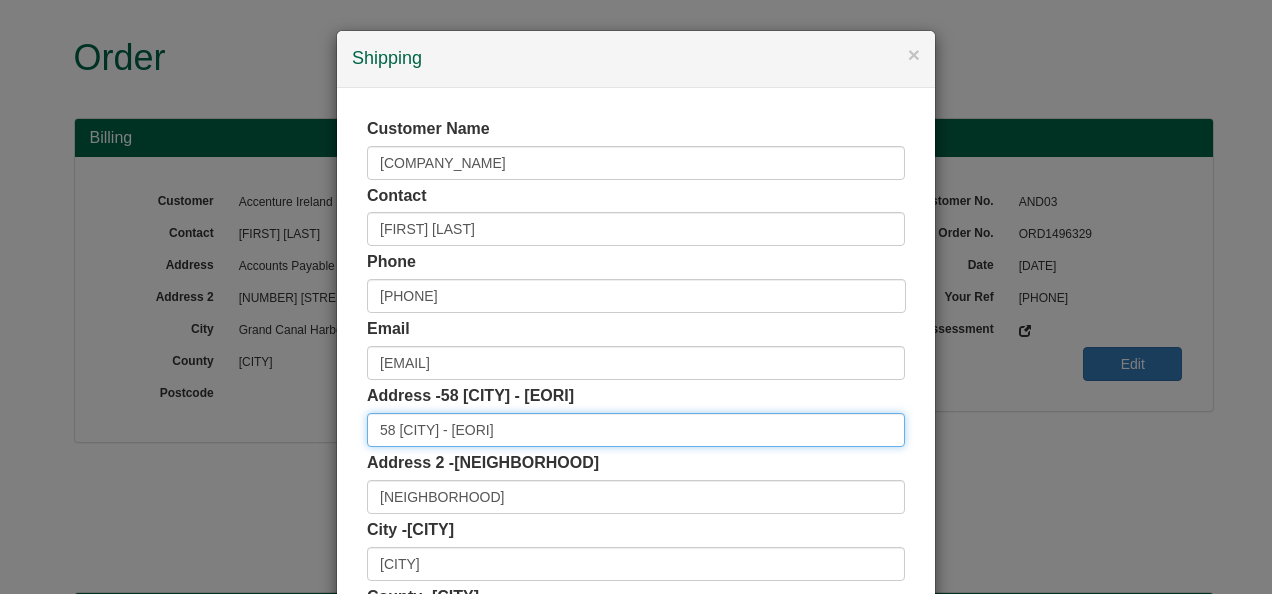 drag, startPoint x: 596, startPoint y: 426, endPoint x: 463, endPoint y: 428, distance: 133.01503 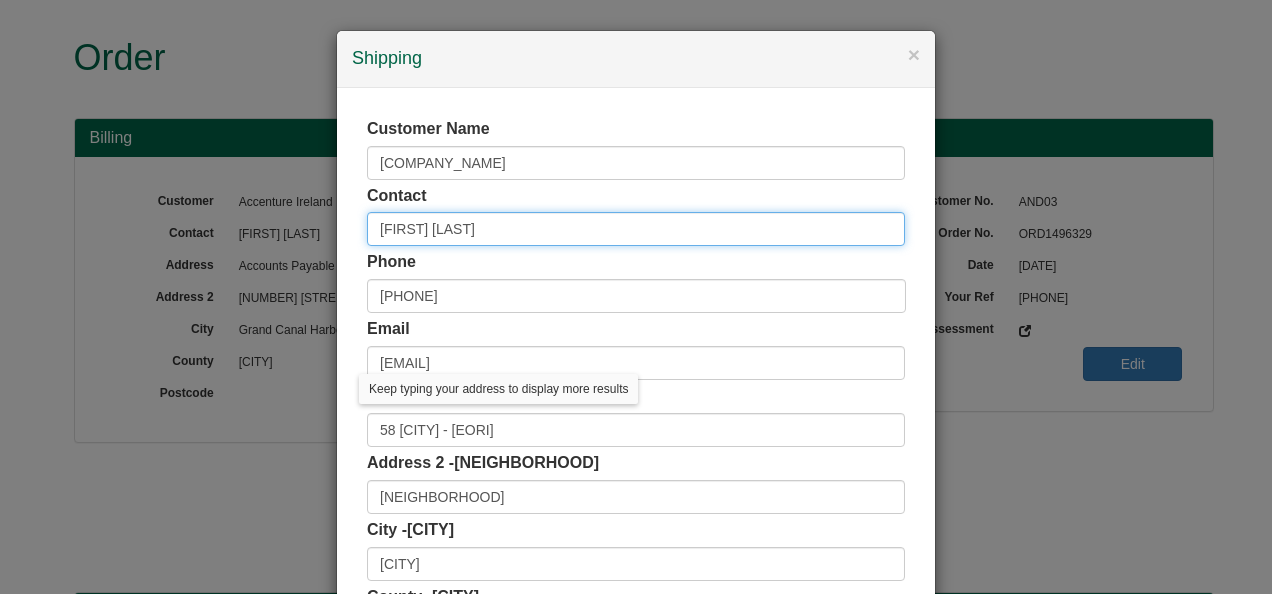 click on "Sarah Cantwell" at bounding box center [636, 229] 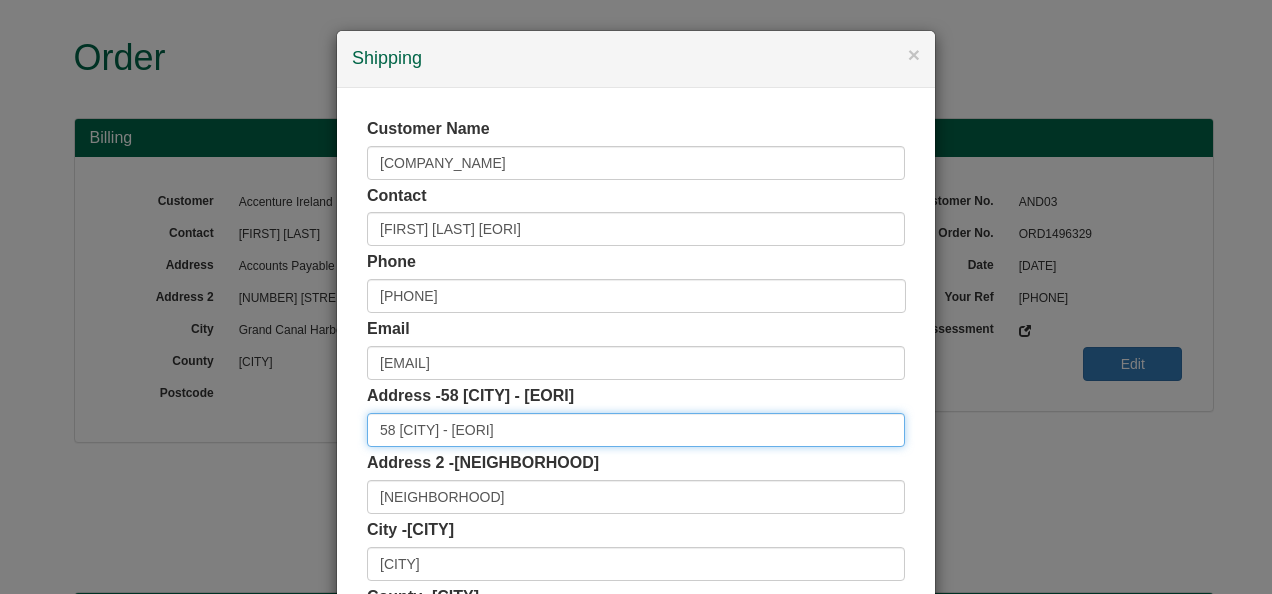 drag, startPoint x: 591, startPoint y: 428, endPoint x: 451, endPoint y: 428, distance: 140 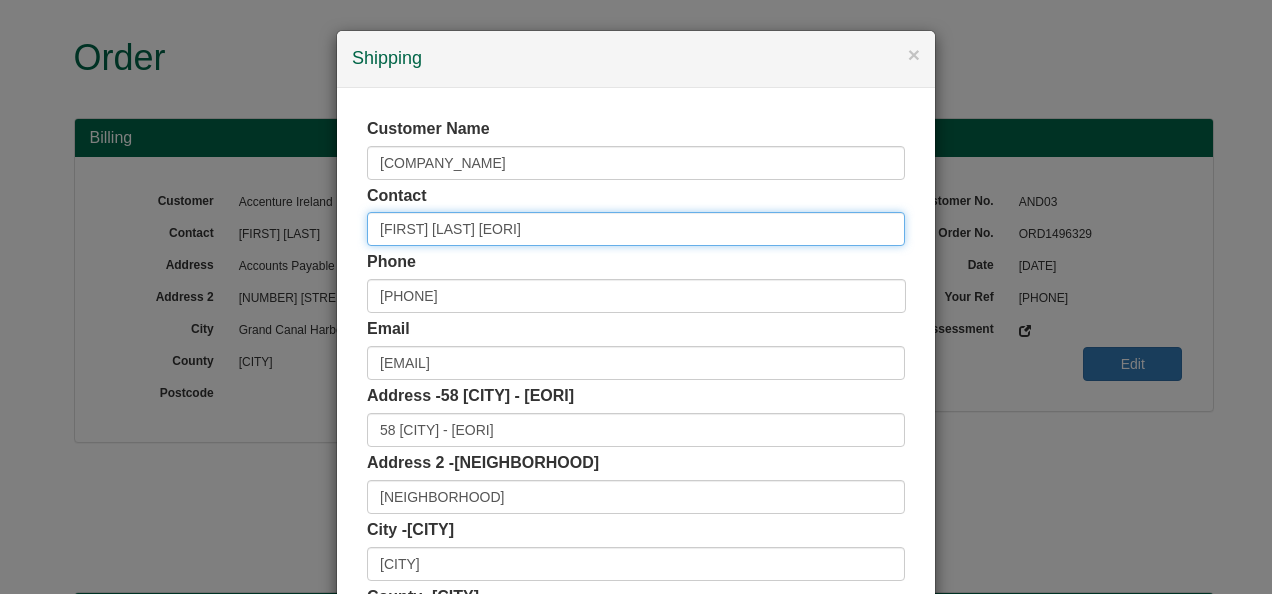 drag, startPoint x: 603, startPoint y: 229, endPoint x: 467, endPoint y: 229, distance: 136 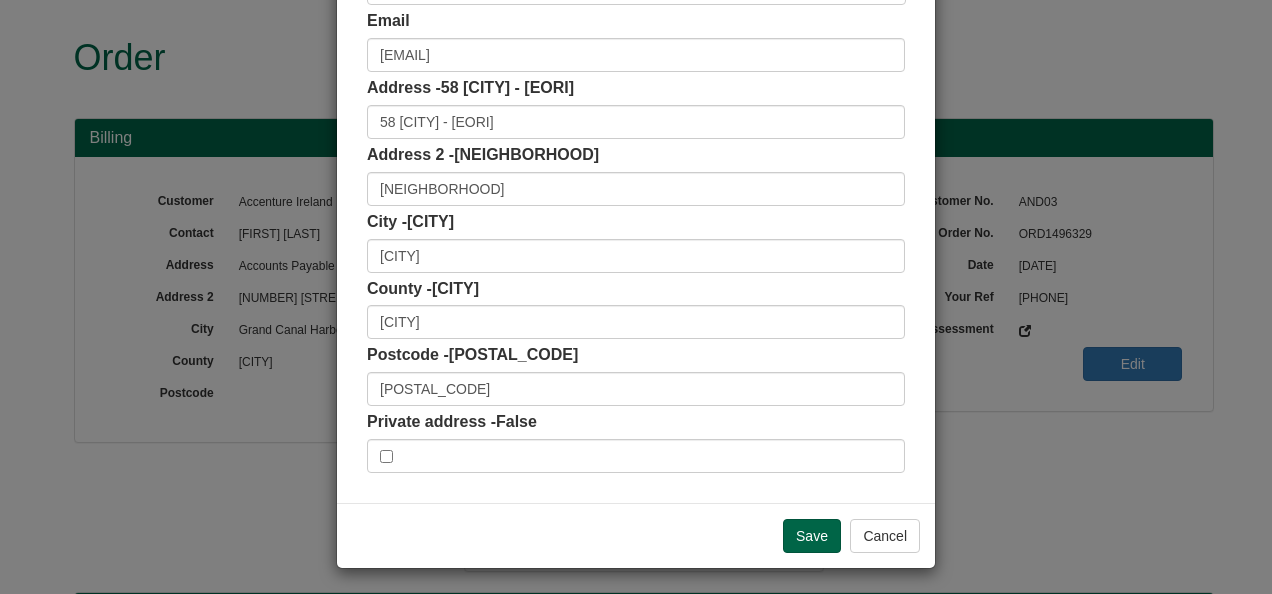 scroll, scrollTop: 311, scrollLeft: 0, axis: vertical 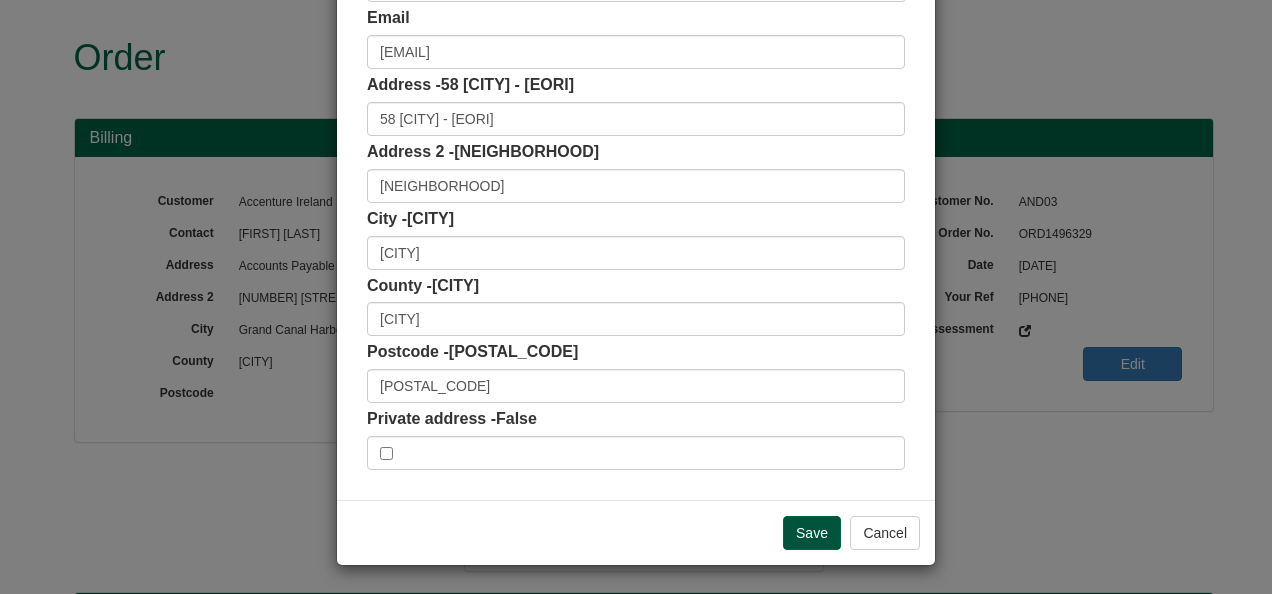 type on "Sarah Cantwell" 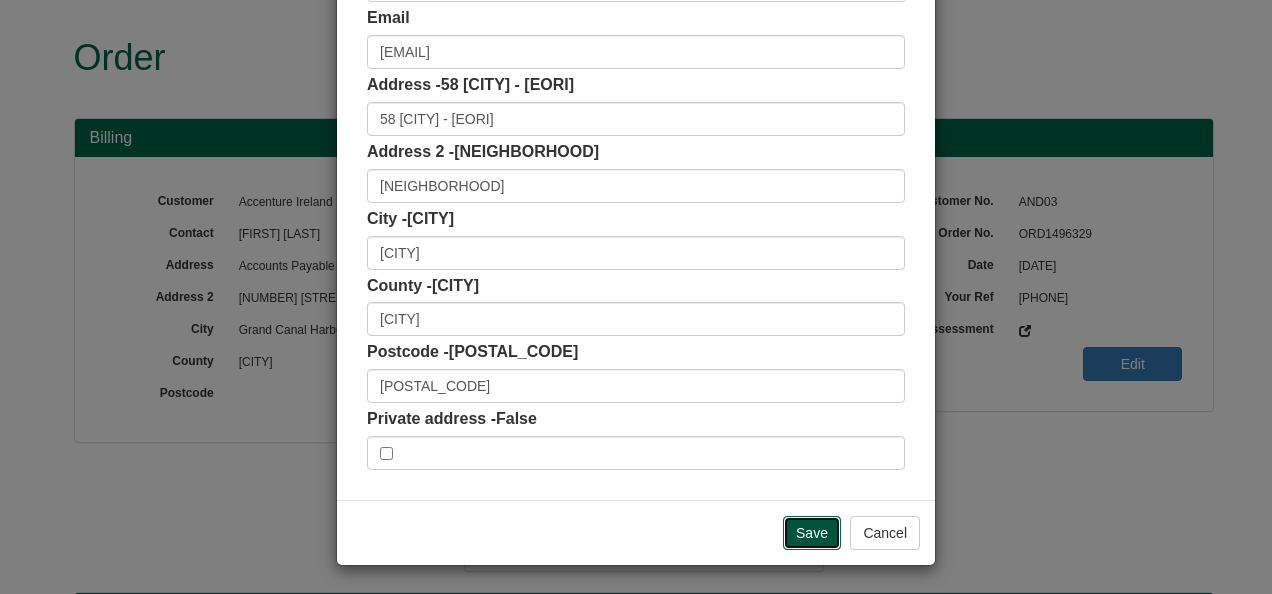 click on "Save" at bounding box center [812, 533] 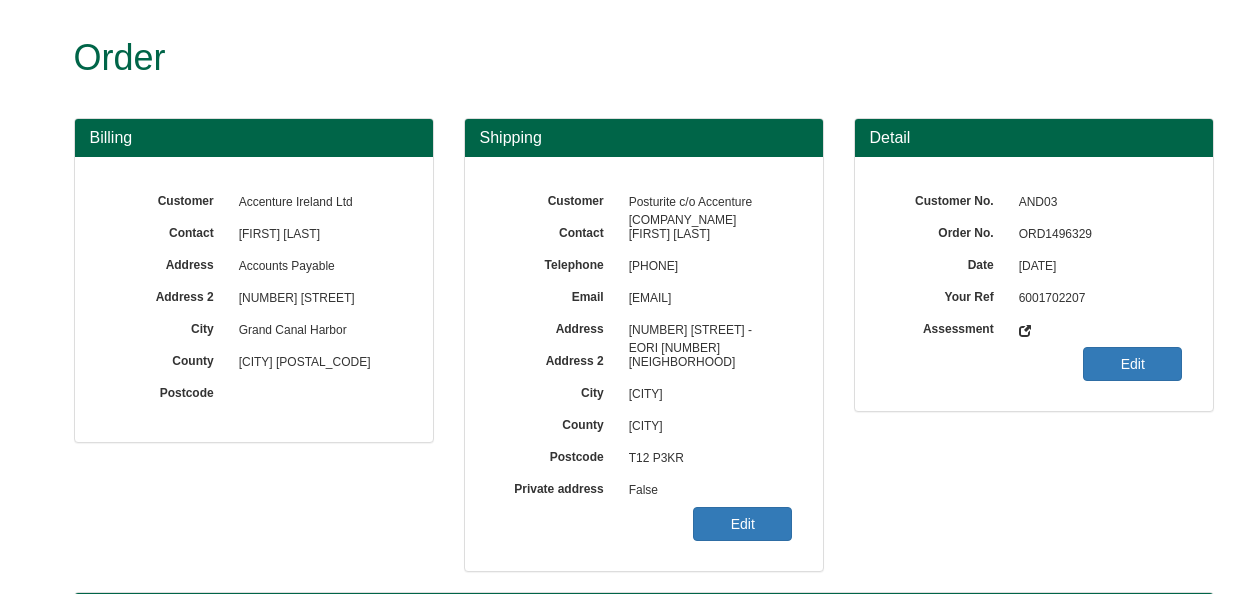 scroll, scrollTop: 0, scrollLeft: 0, axis: both 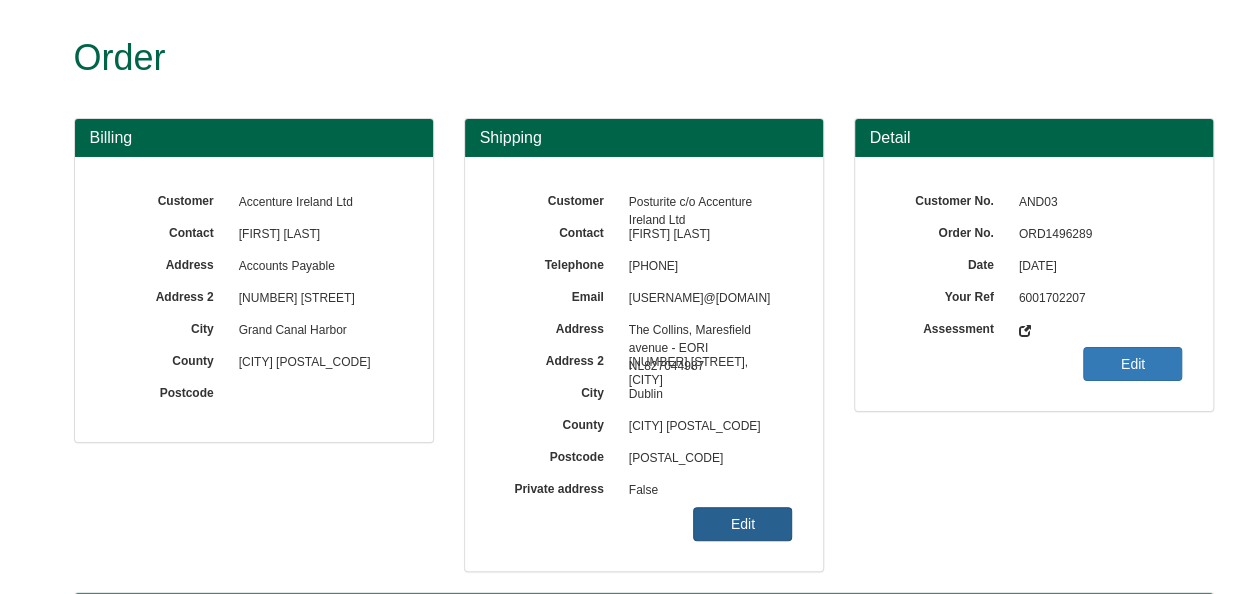 click on "Edit" at bounding box center [742, 524] 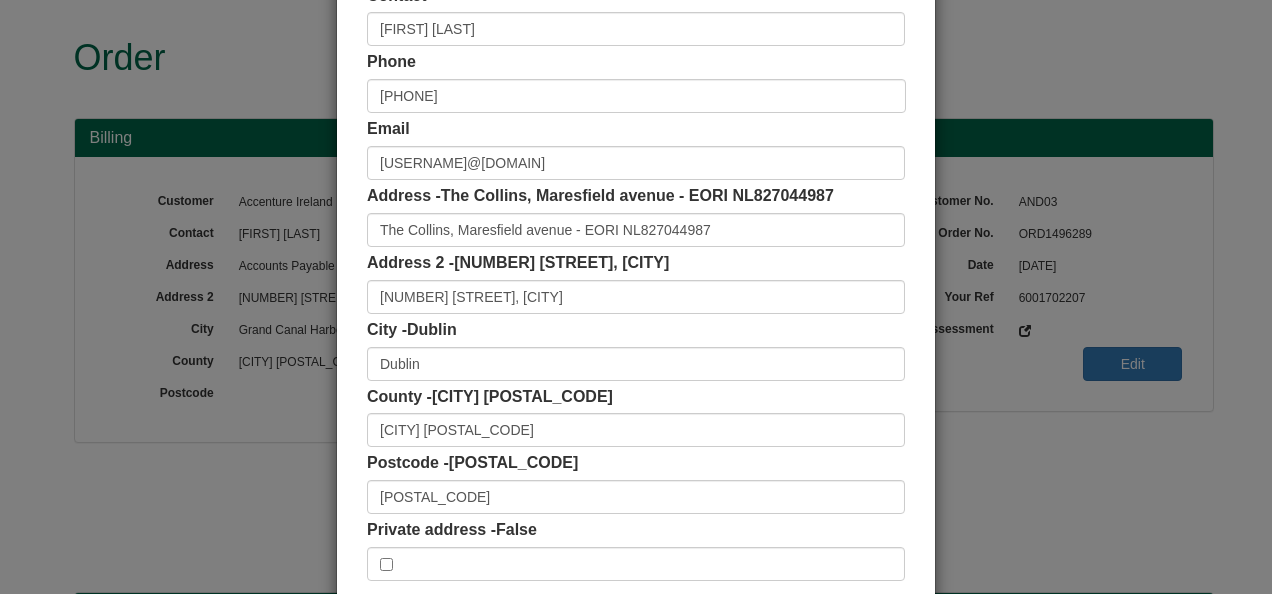 scroll, scrollTop: 300, scrollLeft: 0, axis: vertical 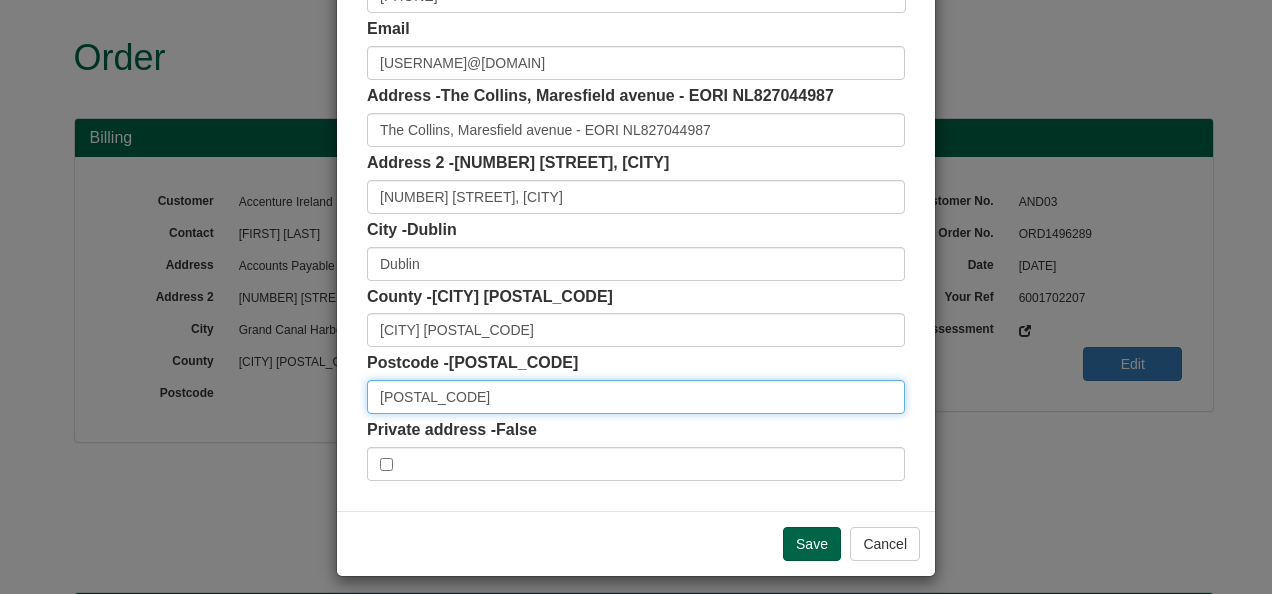 drag, startPoint x: 449, startPoint y: 396, endPoint x: 302, endPoint y: 402, distance: 147.12239 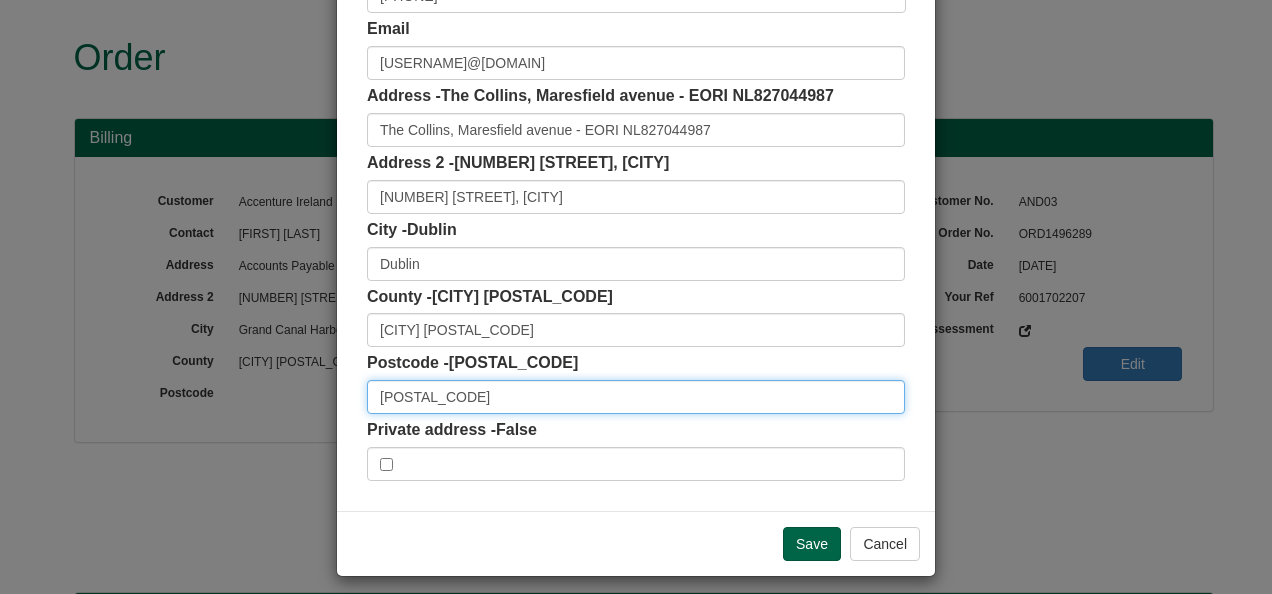 scroll, scrollTop: 200, scrollLeft: 0, axis: vertical 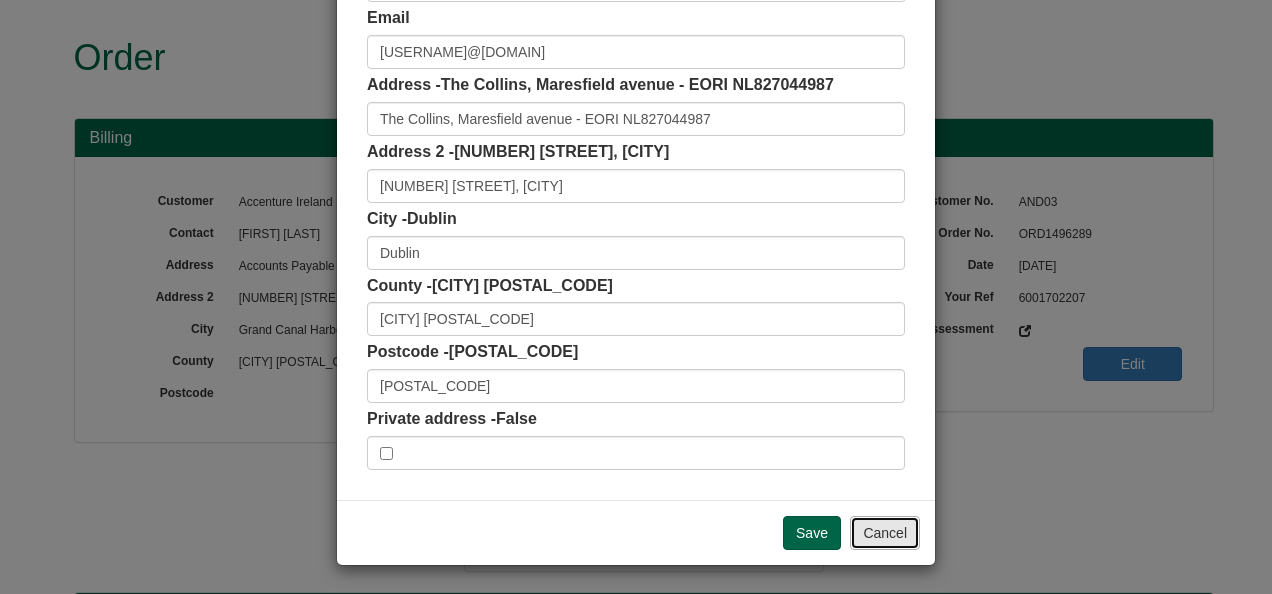 click on "Cancel" at bounding box center [885, 533] 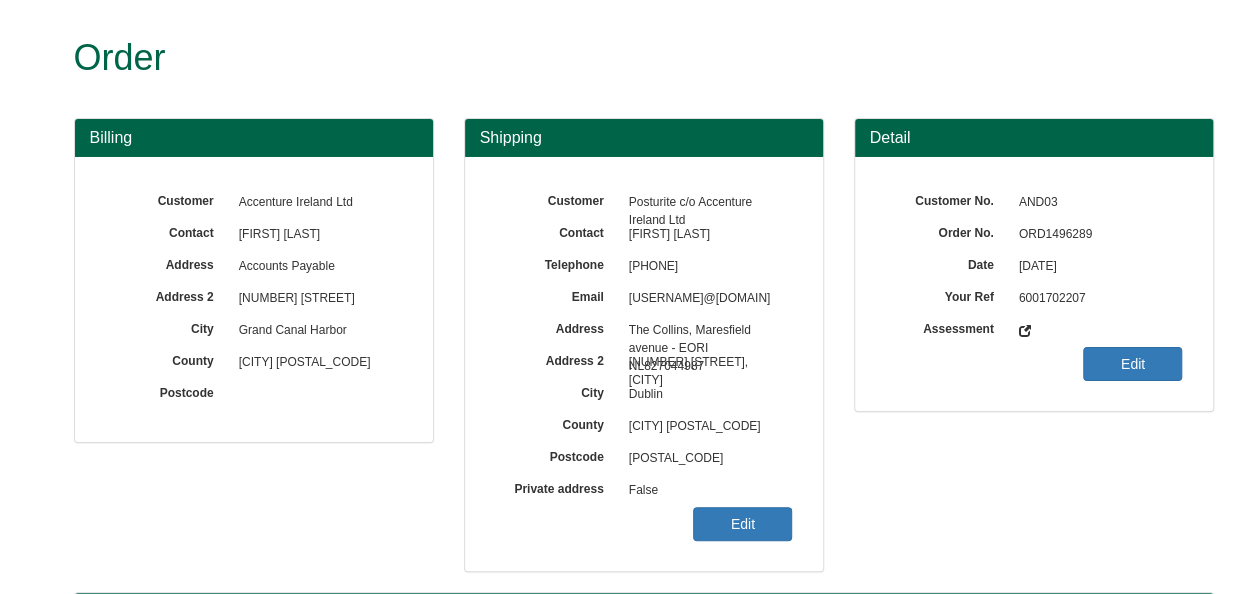 click on "ORD1496289" at bounding box center (1096, 235) 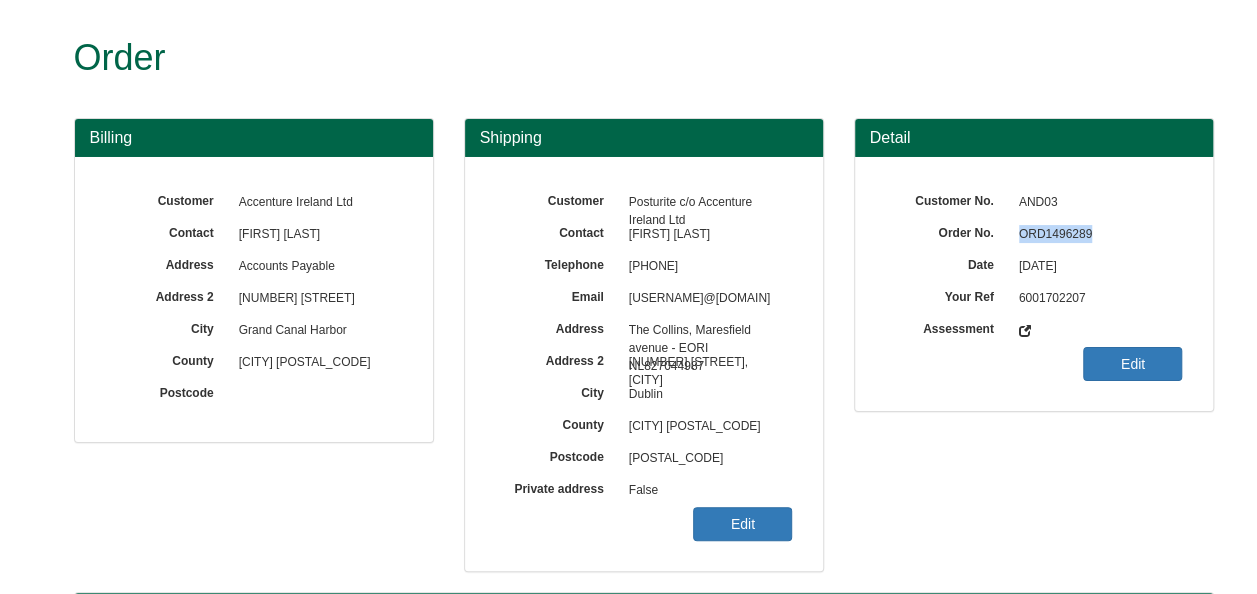 click on "ORD1496289" at bounding box center (1096, 235) 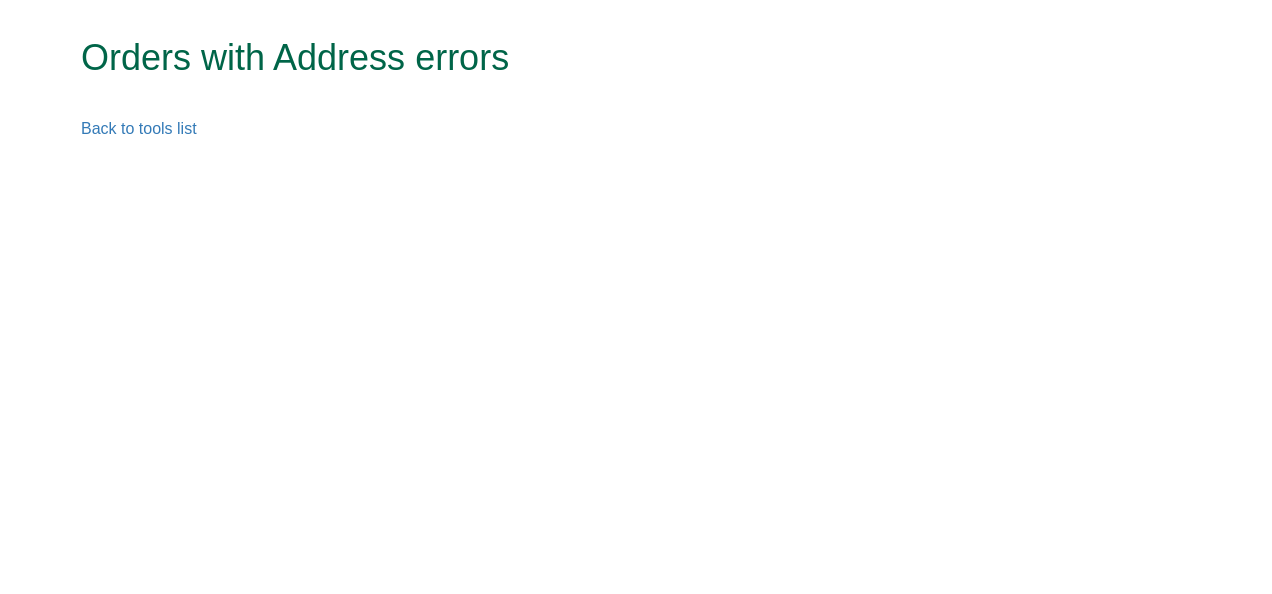 scroll, scrollTop: 0, scrollLeft: 0, axis: both 